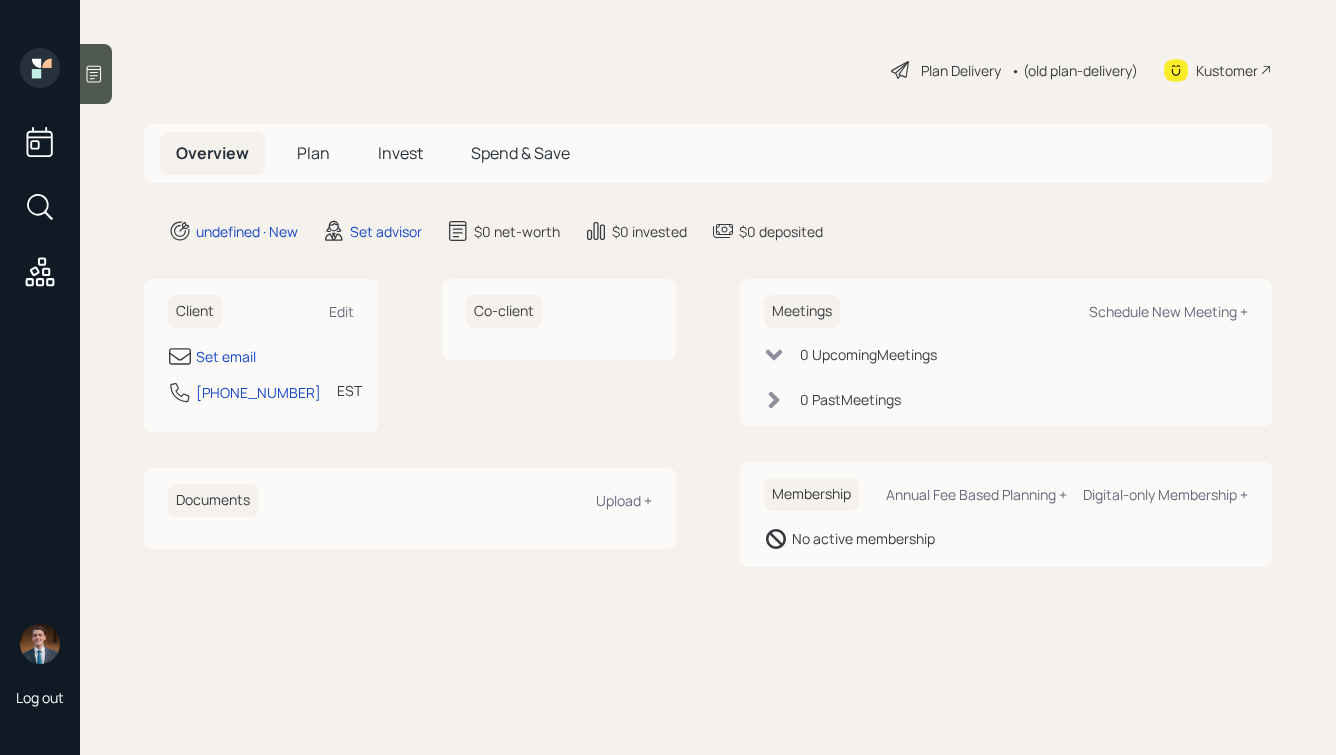 scroll, scrollTop: 0, scrollLeft: 0, axis: both 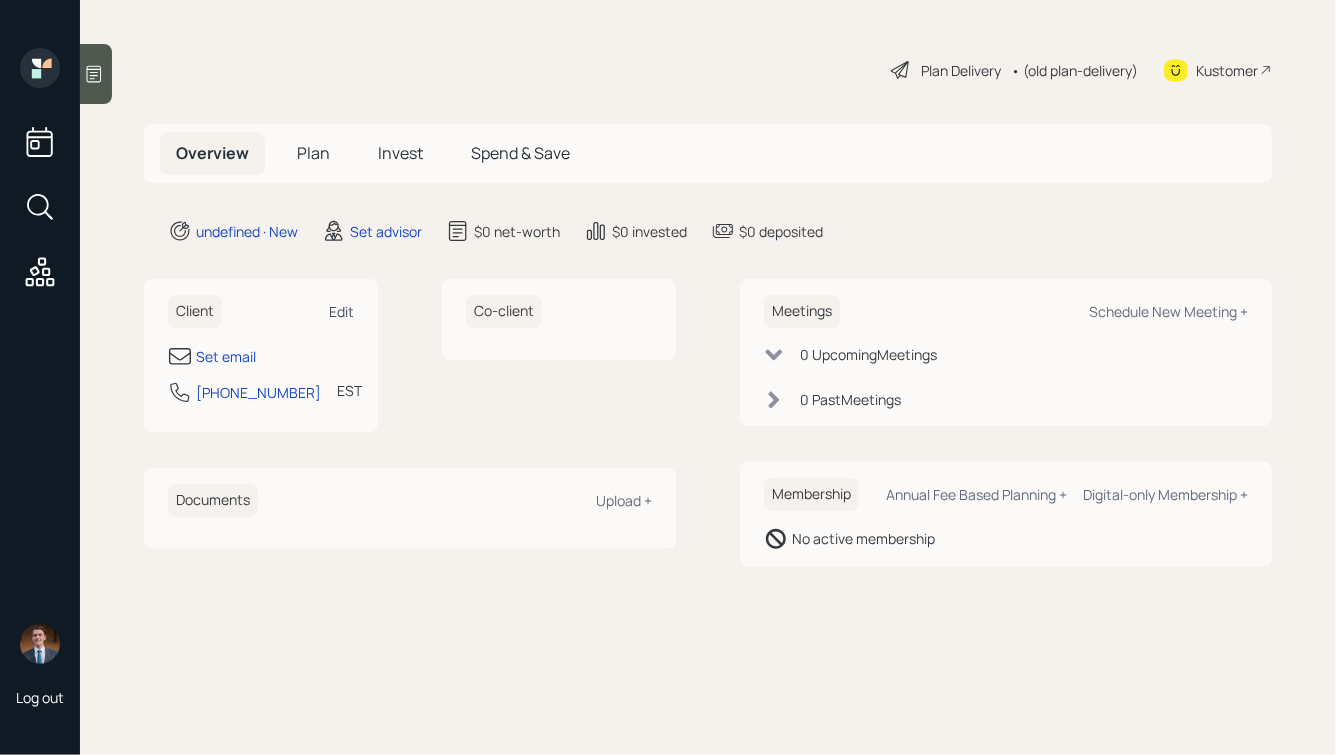 click on "Edit" at bounding box center [341, 311] 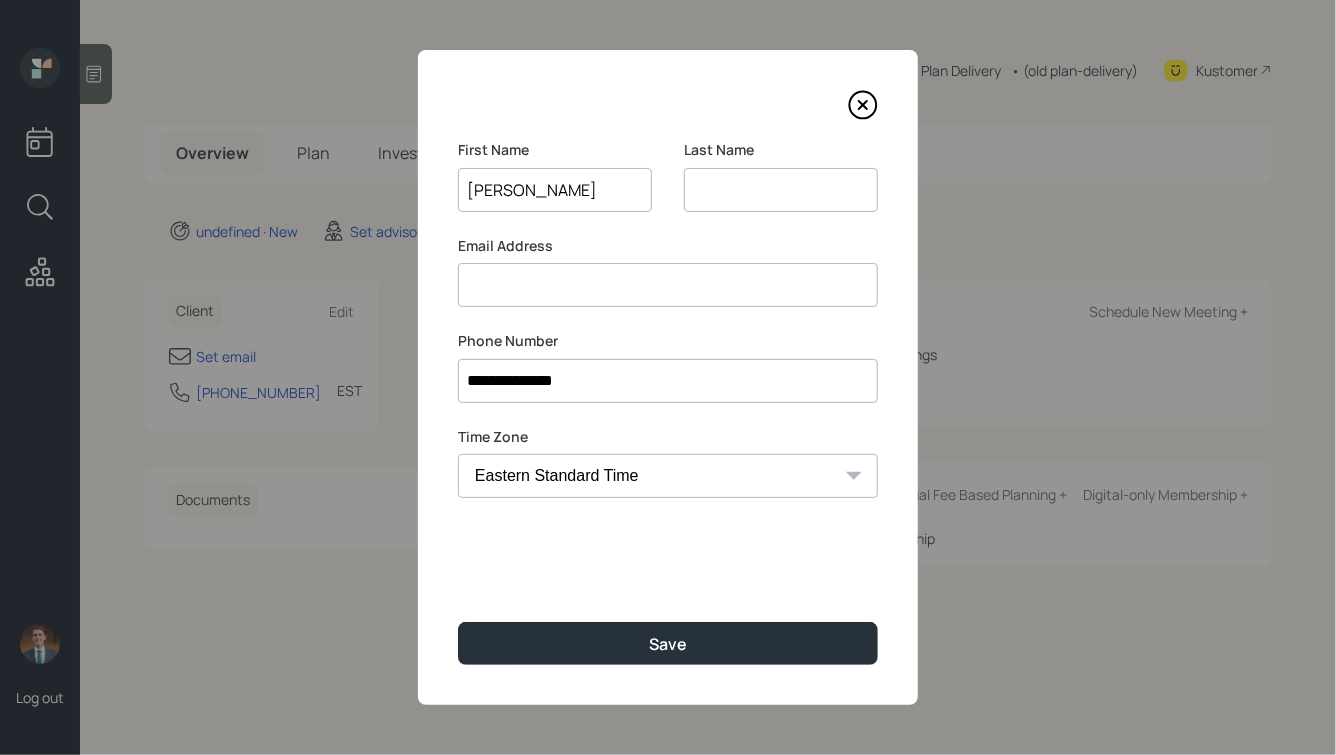 type on "Jimmy" 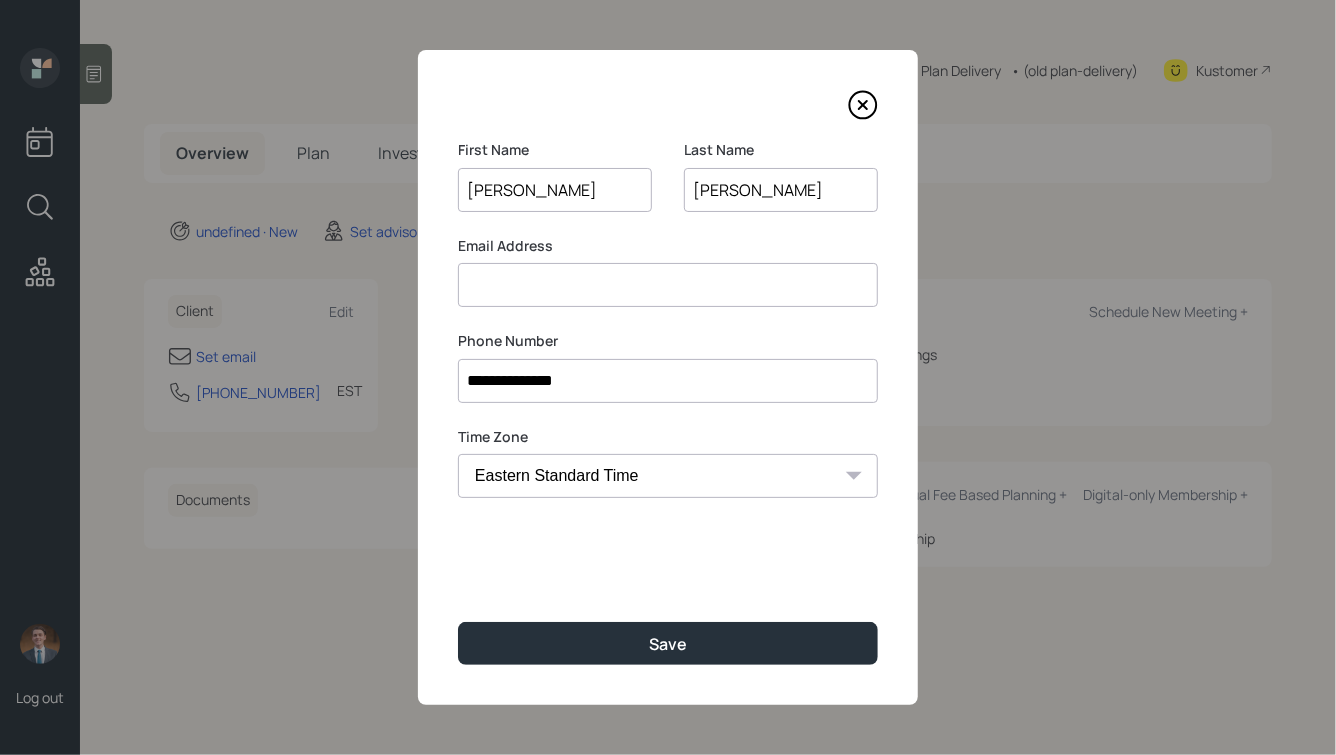 type on "Sweetman" 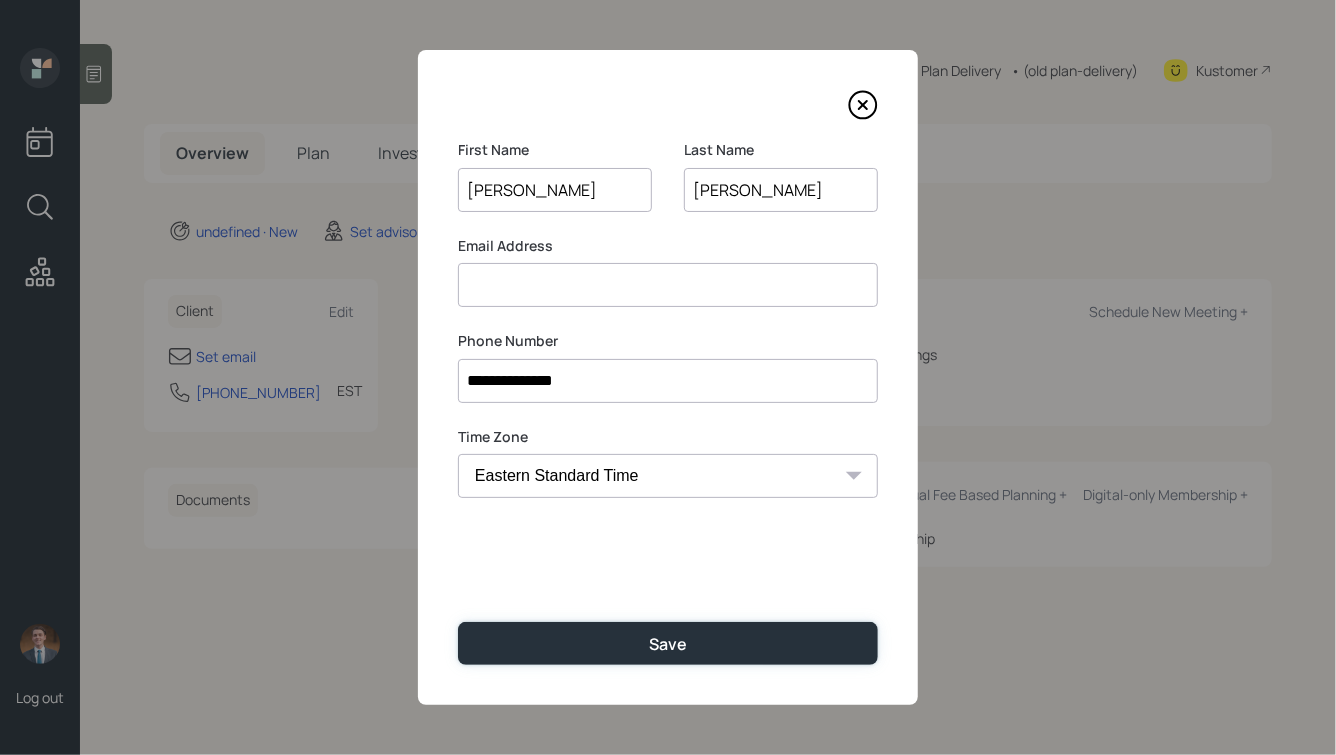 type 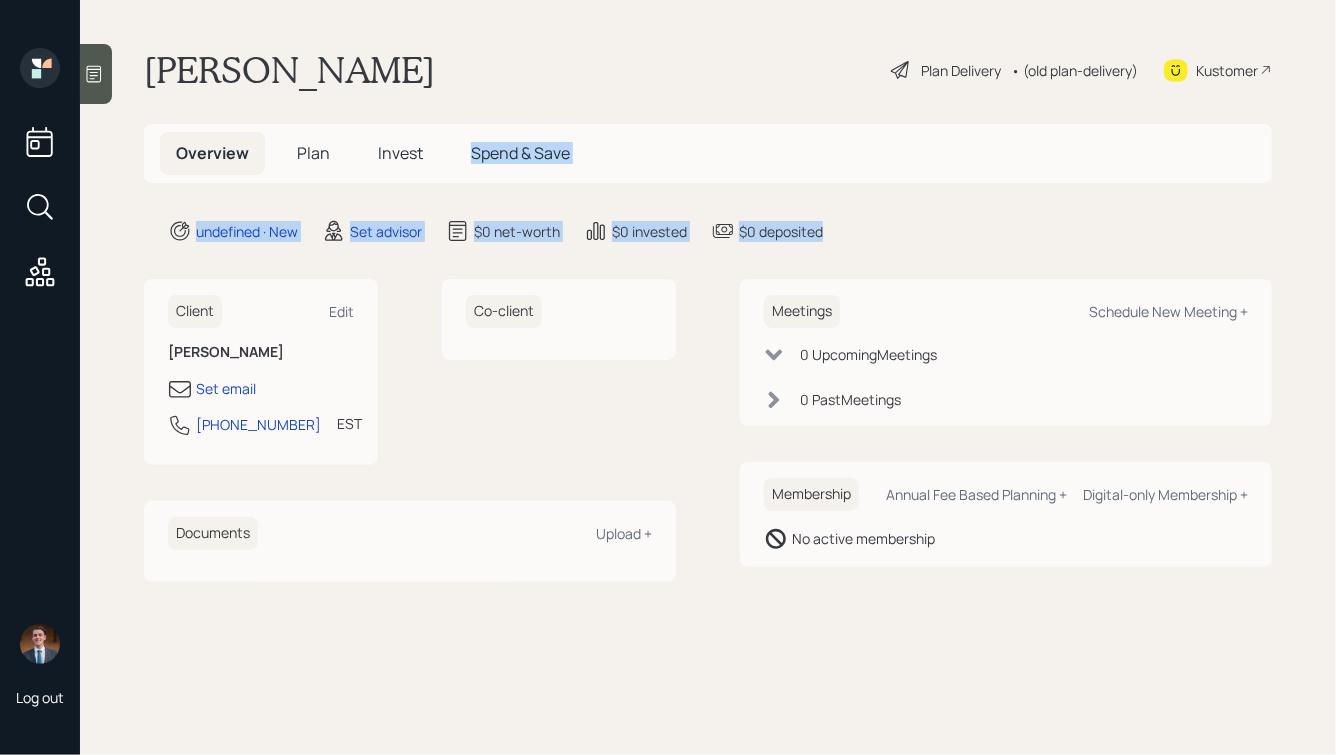 drag, startPoint x: 857, startPoint y: 229, endPoint x: 467, endPoint y: 90, distance: 414.03018 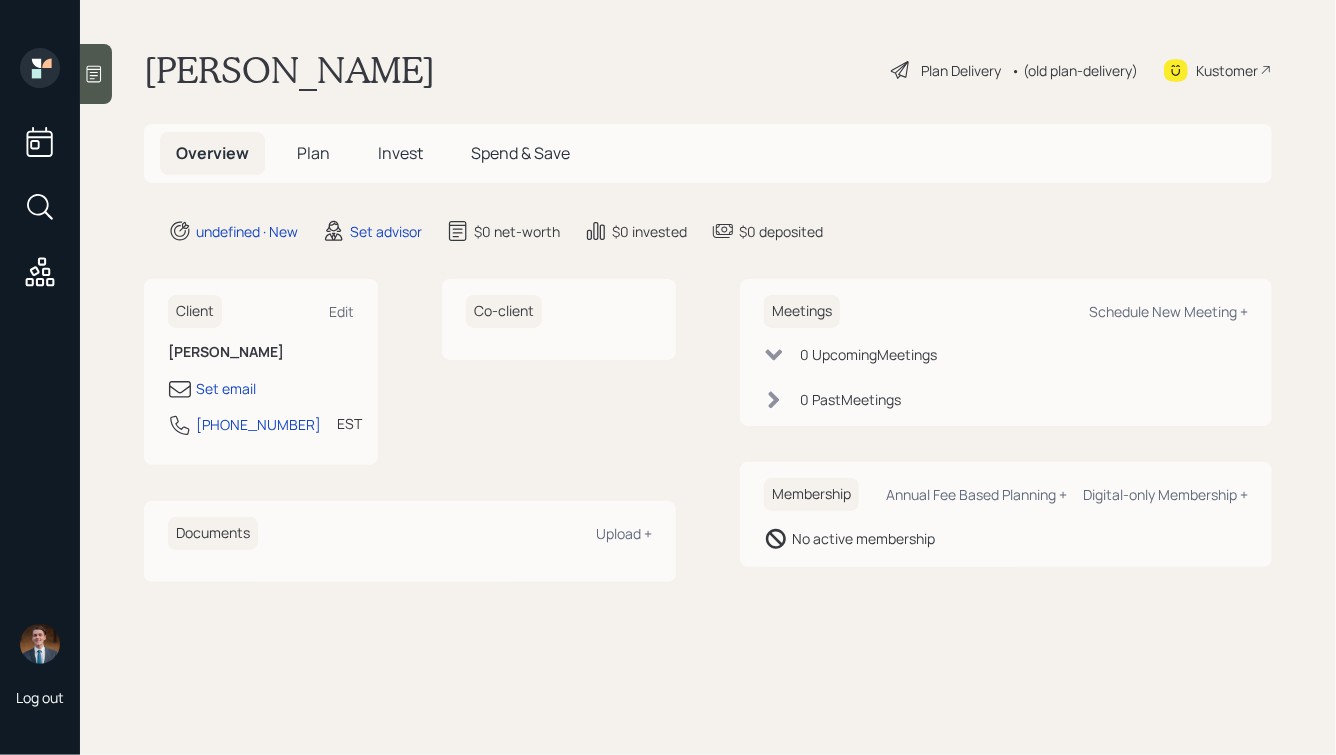 click on "Jimmy Sweetman Plan Delivery • (old plan-delivery) Kustomer" at bounding box center (708, 70) 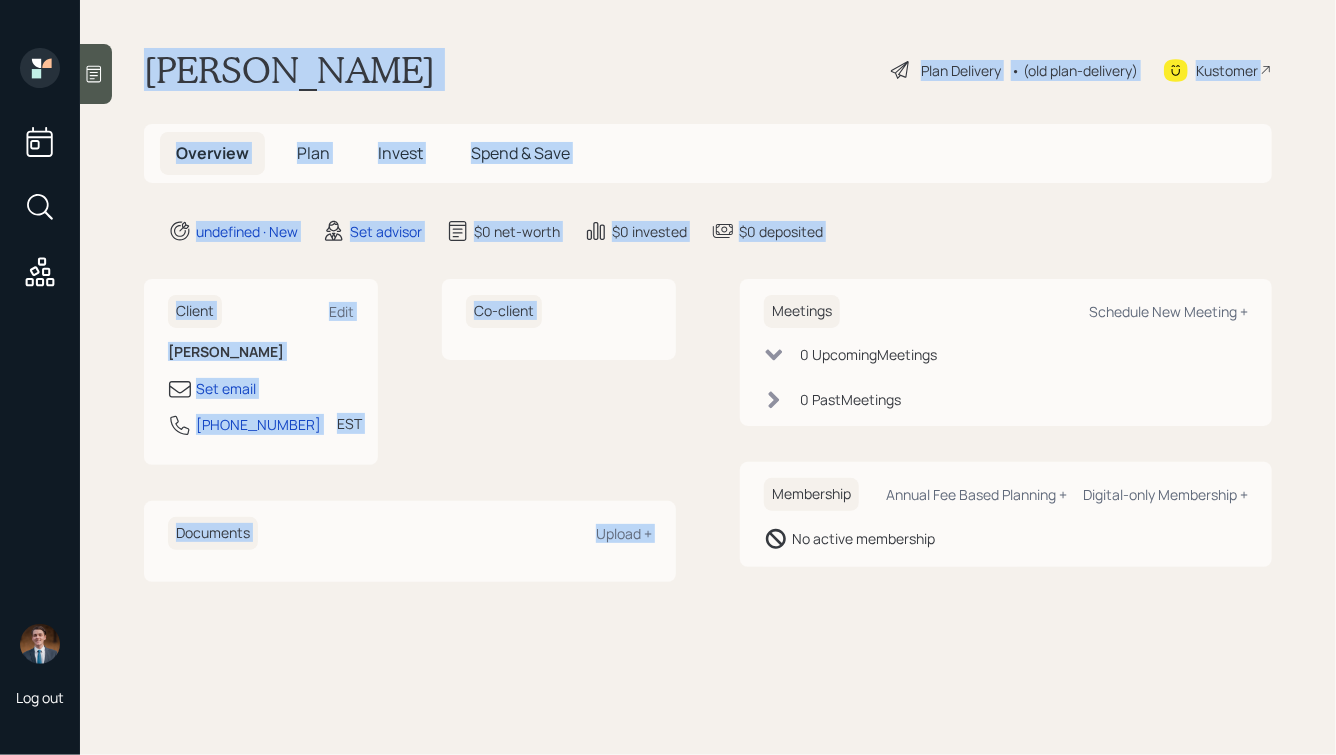 drag, startPoint x: 924, startPoint y: 261, endPoint x: 317, endPoint y: -105, distance: 708.80536 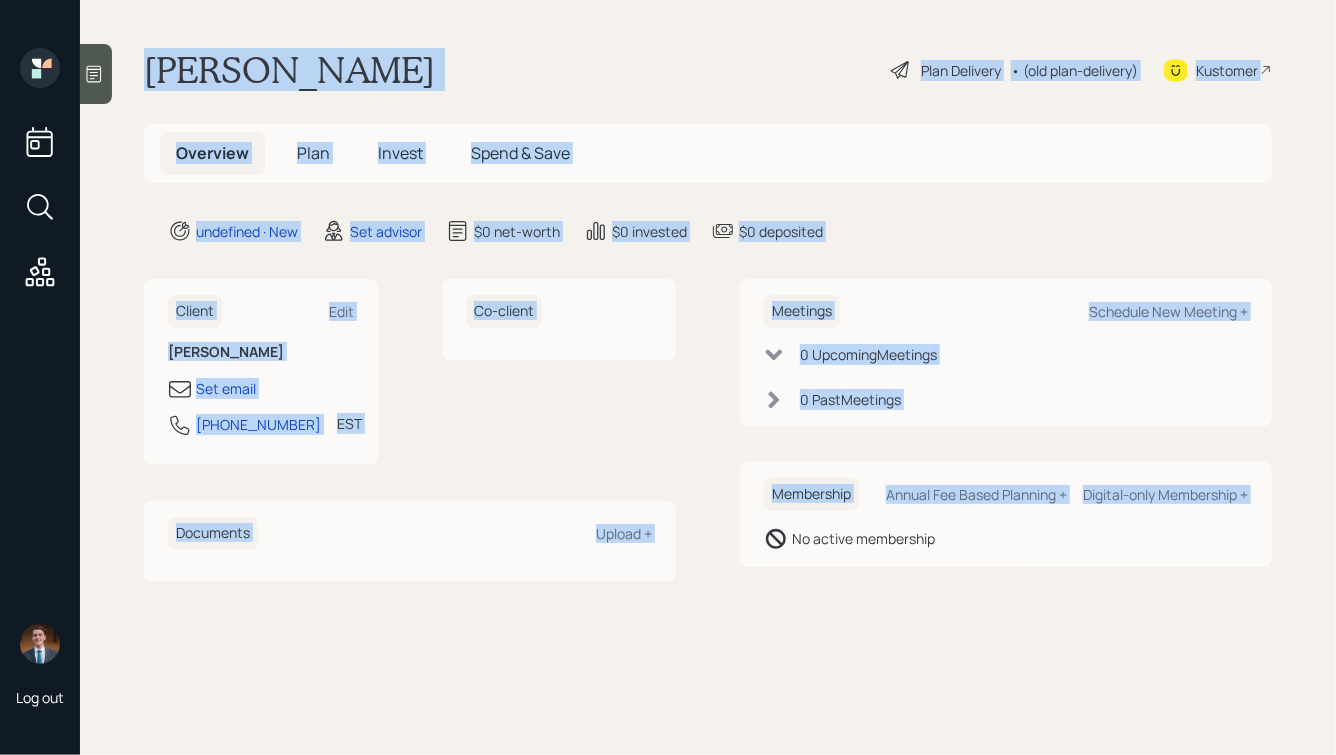 drag, startPoint x: 143, startPoint y: 66, endPoint x: 760, endPoint y: 604, distance: 818.6165 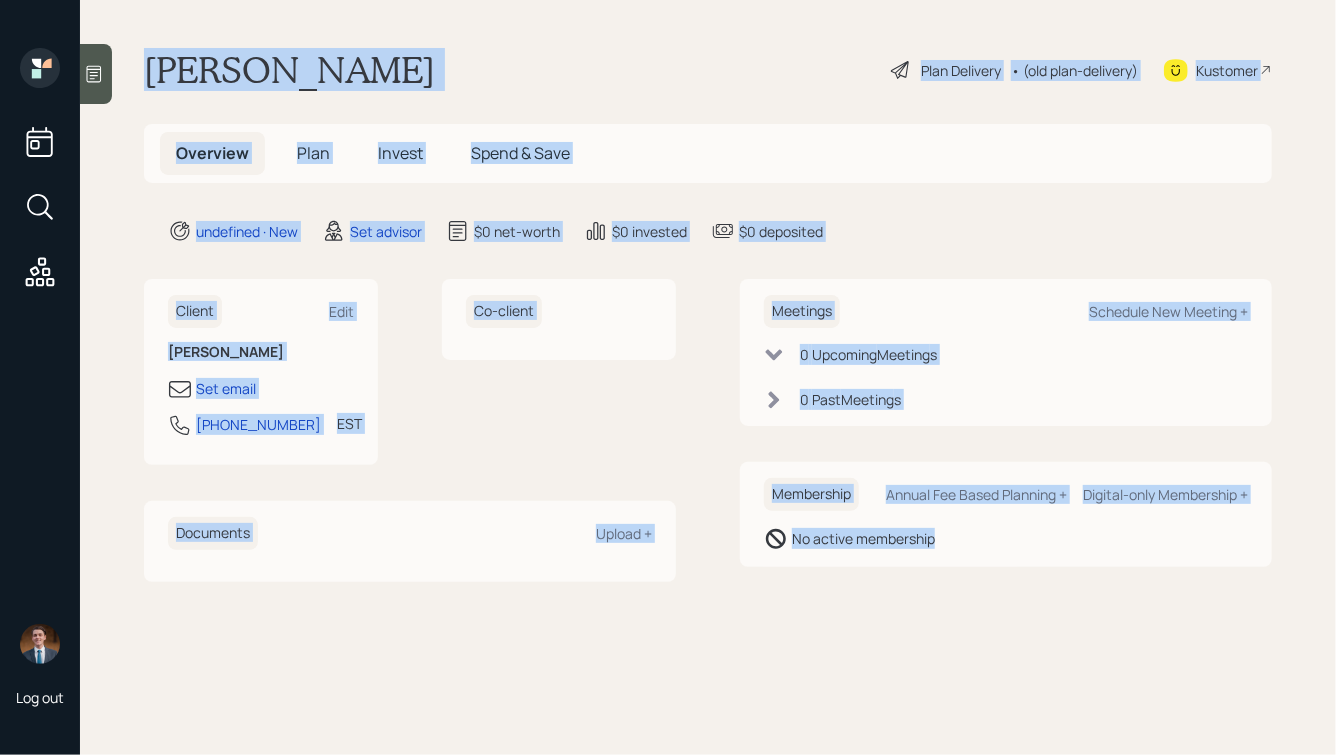 drag, startPoint x: 984, startPoint y: 596, endPoint x: 463, endPoint y: 33, distance: 767.07886 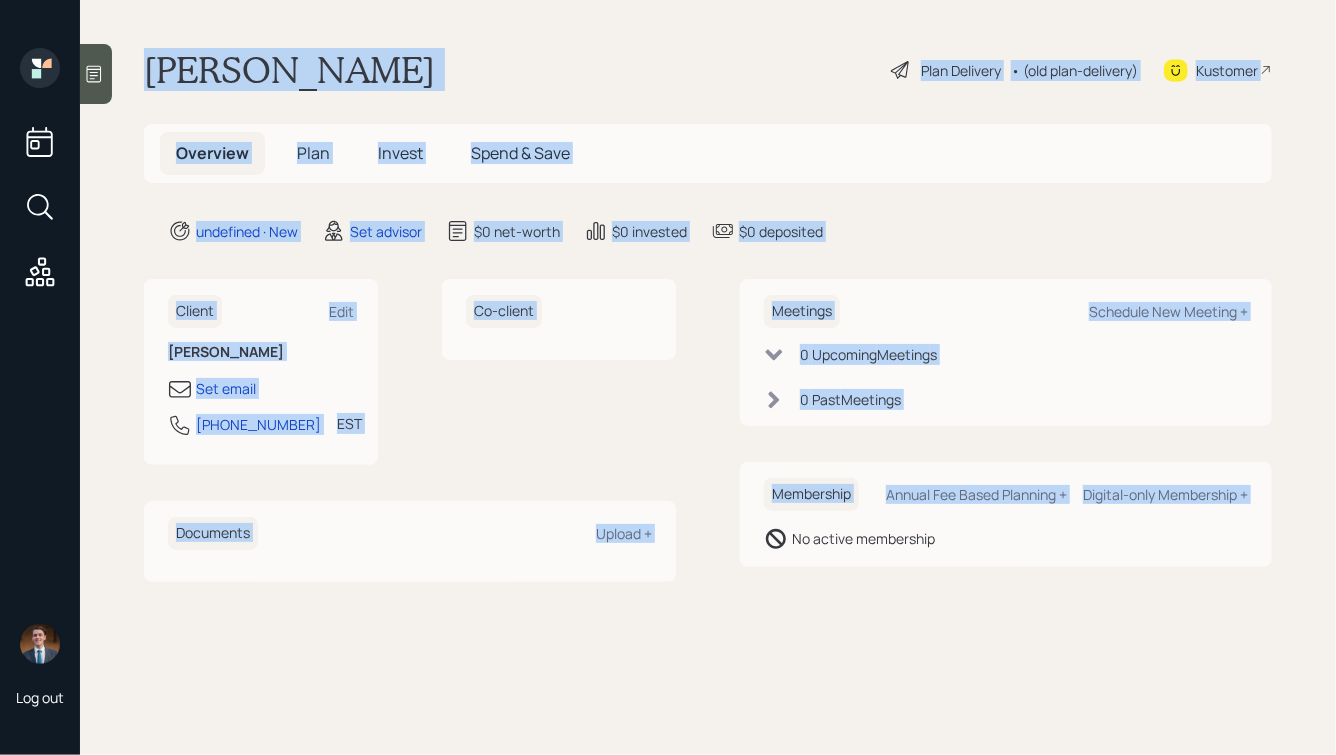 drag, startPoint x: 135, startPoint y: 55, endPoint x: 780, endPoint y: 628, distance: 862.7595 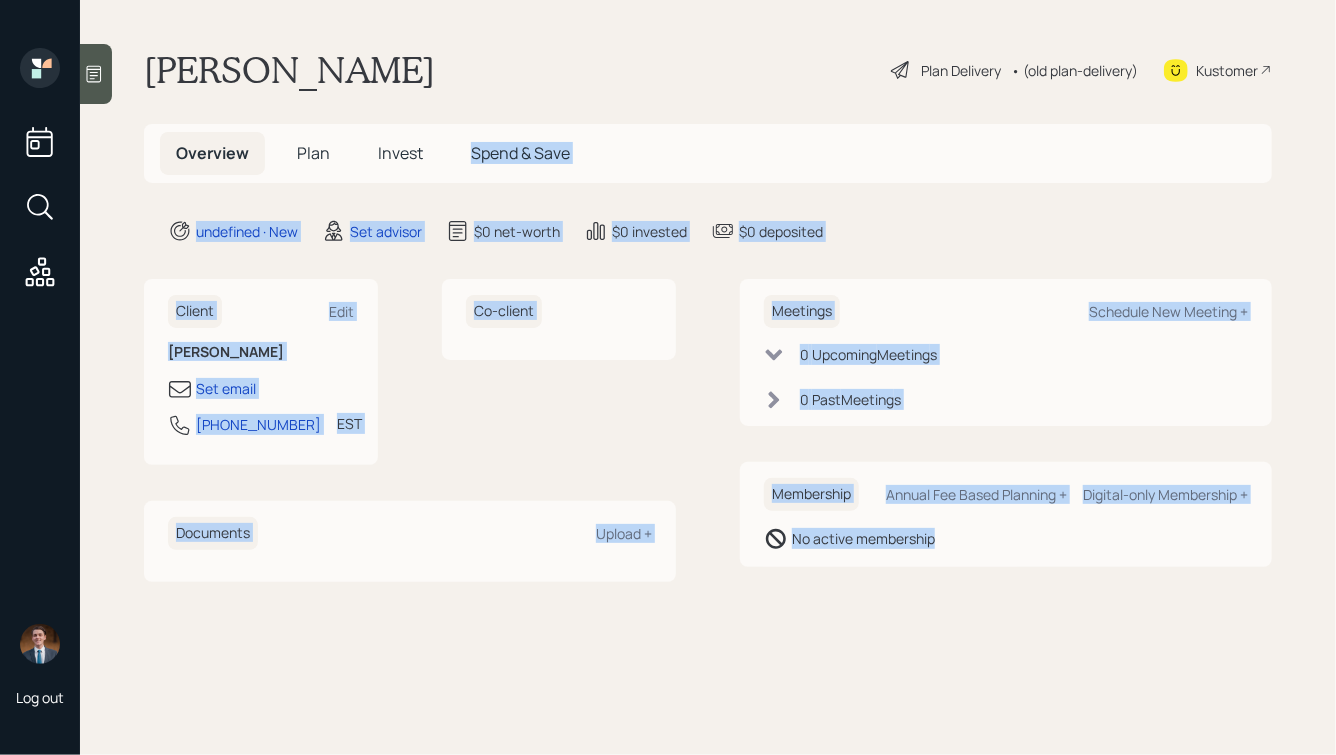 drag, startPoint x: 1030, startPoint y: 586, endPoint x: 546, endPoint y: 124, distance: 669.1039 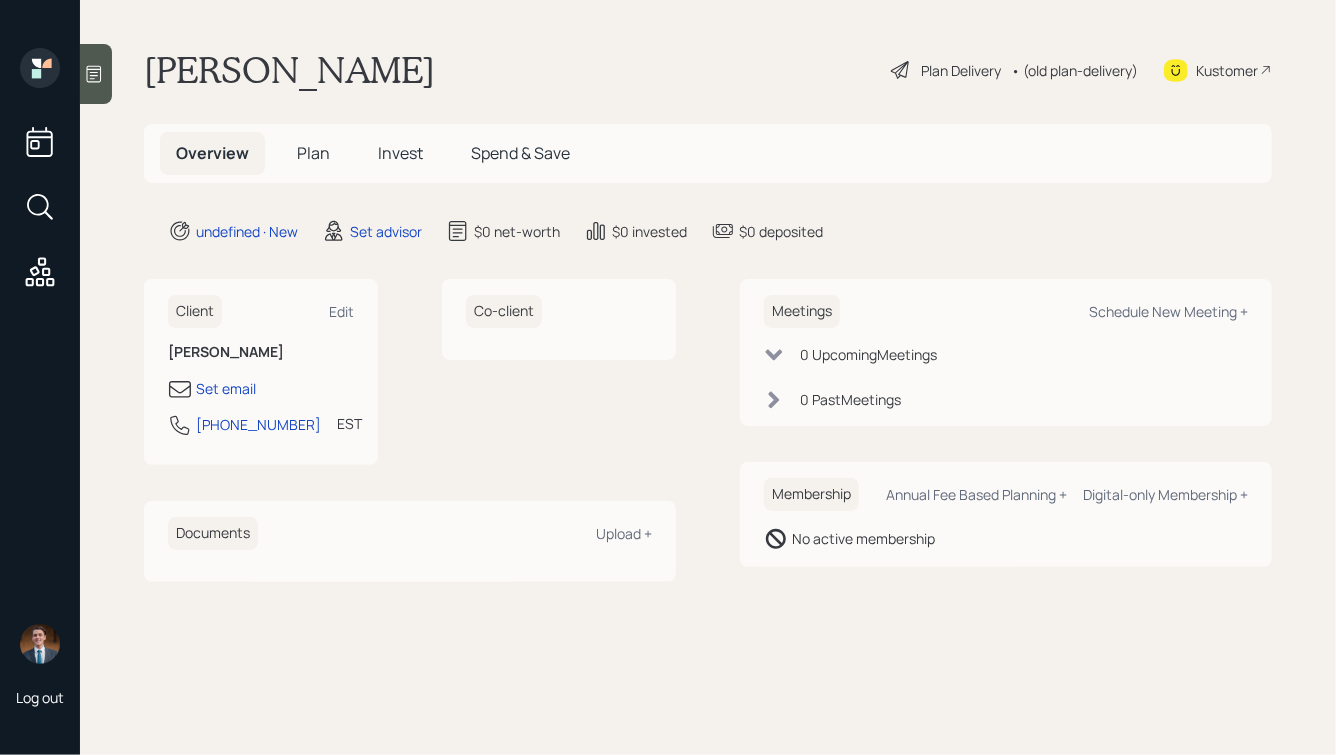 click on "Jimmy Sweetman" at bounding box center [289, 70] 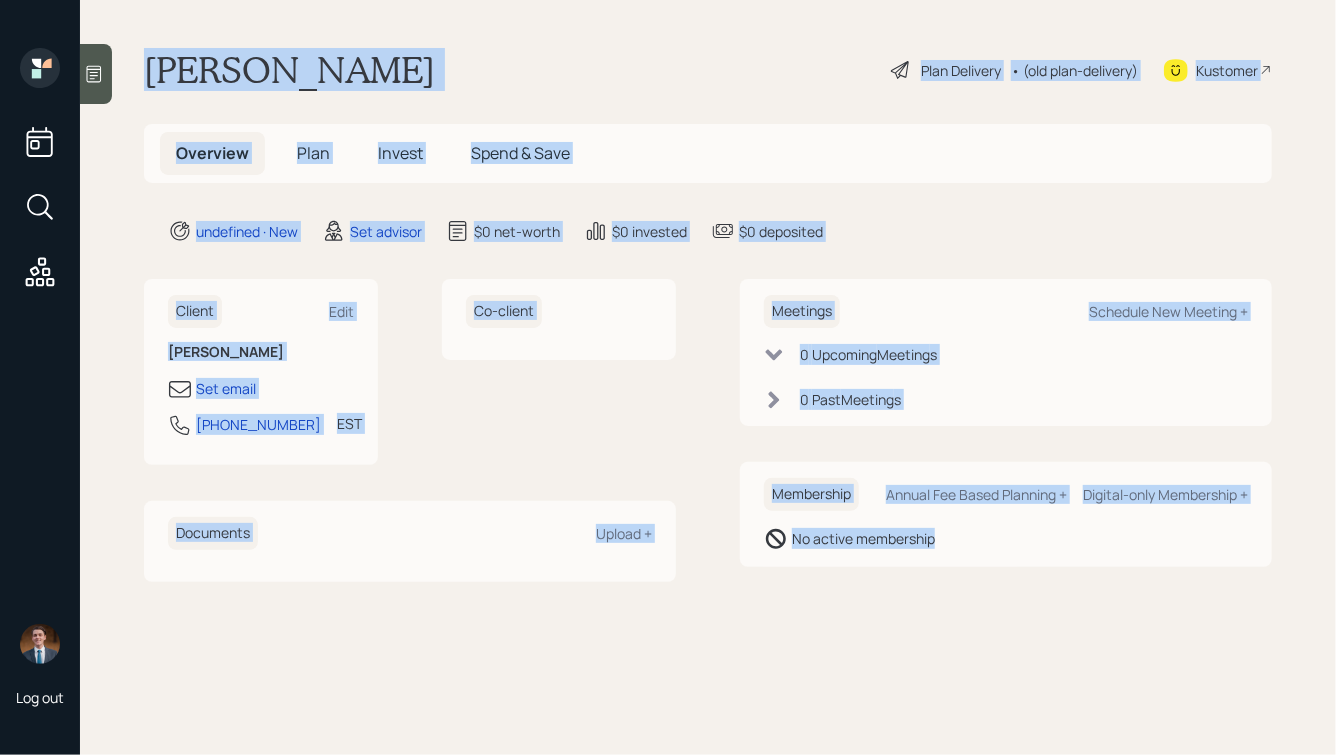 drag, startPoint x: 144, startPoint y: 67, endPoint x: 948, endPoint y: 589, distance: 958.5927 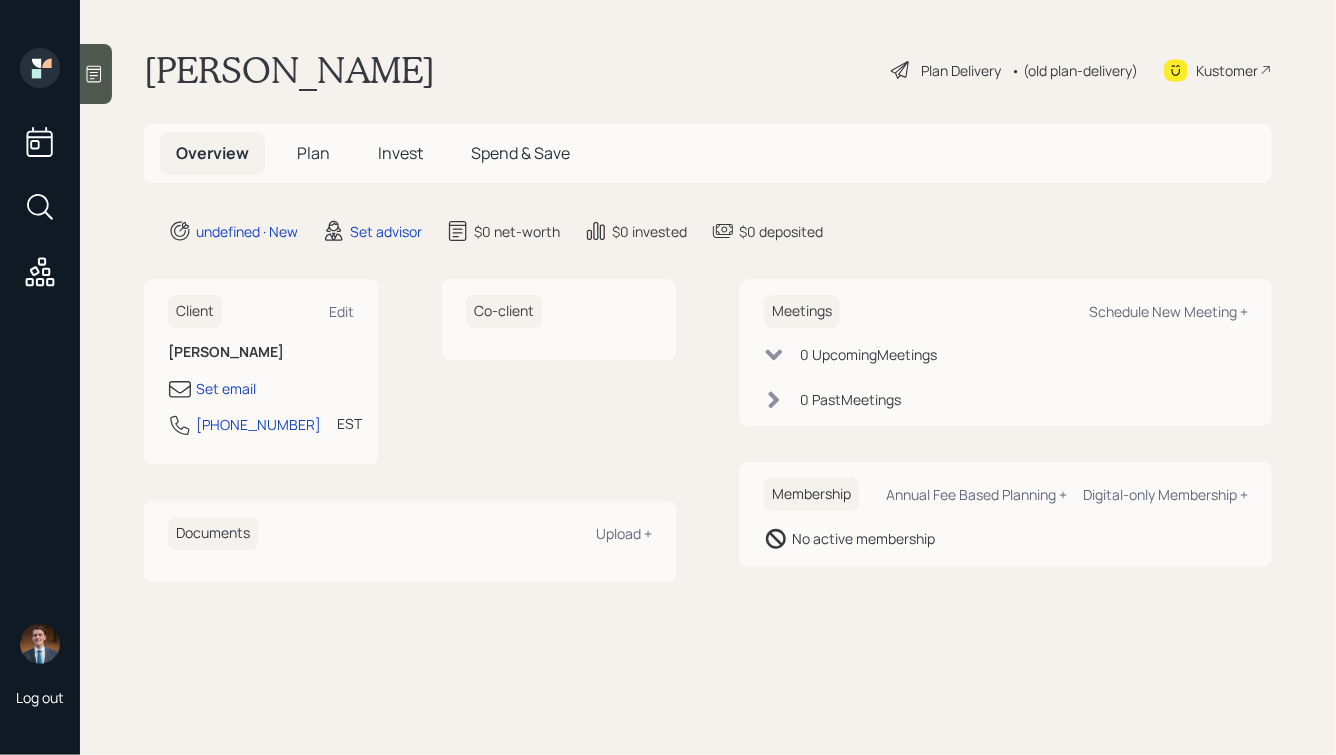 click at bounding box center [96, 74] 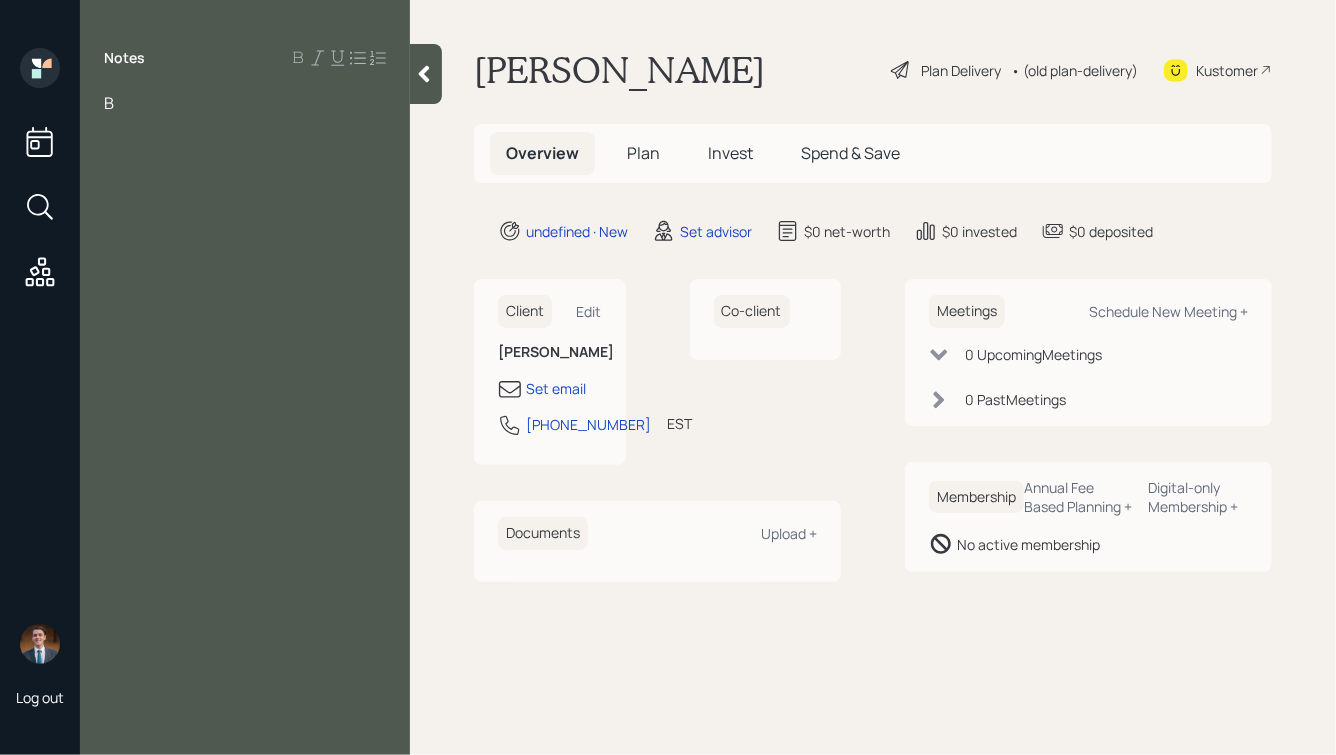type 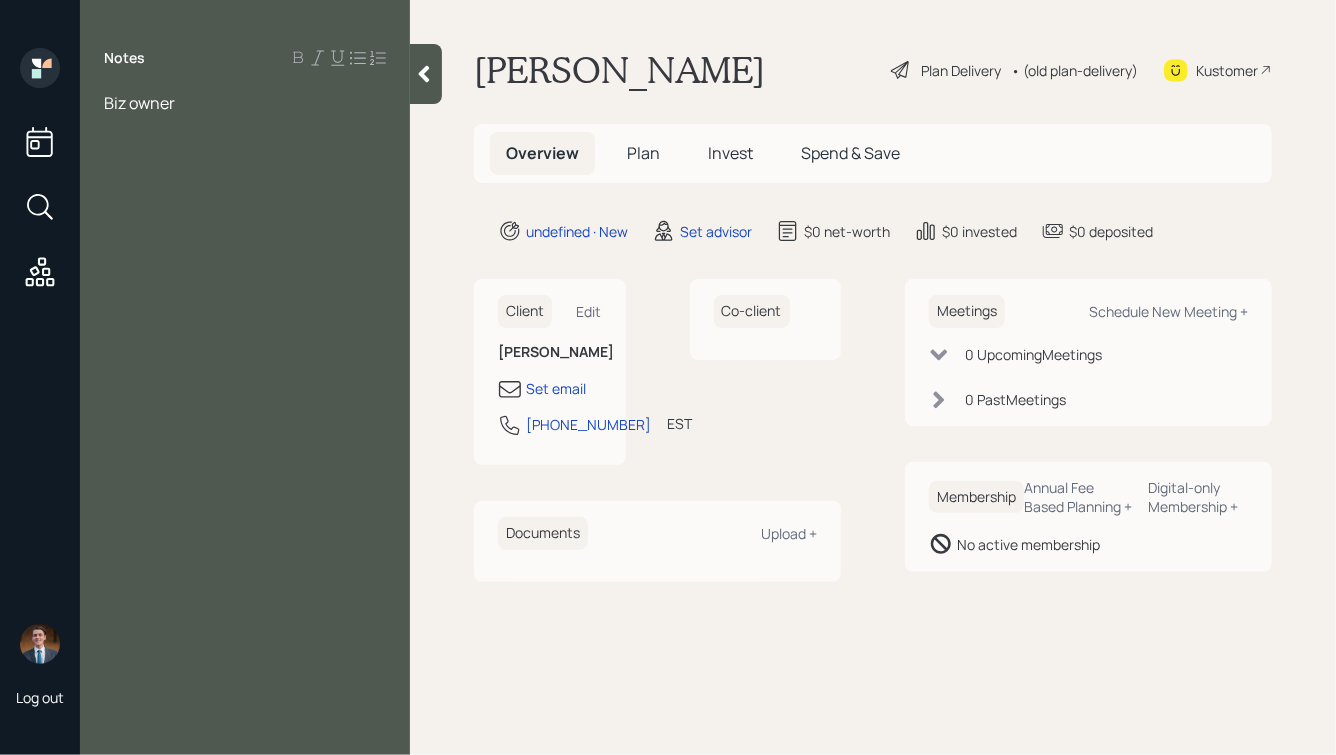 click 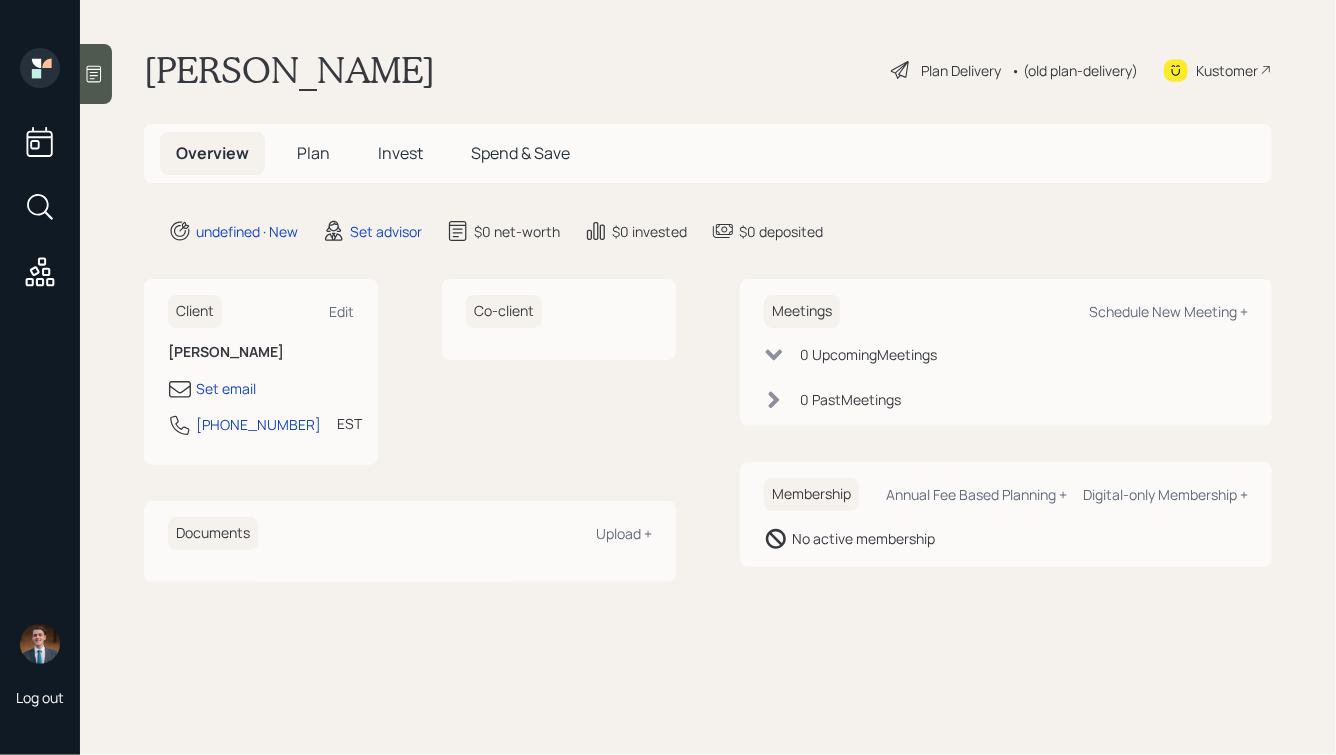 drag, startPoint x: 428, startPoint y: 70, endPoint x: 110, endPoint y: 23, distance: 321.4545 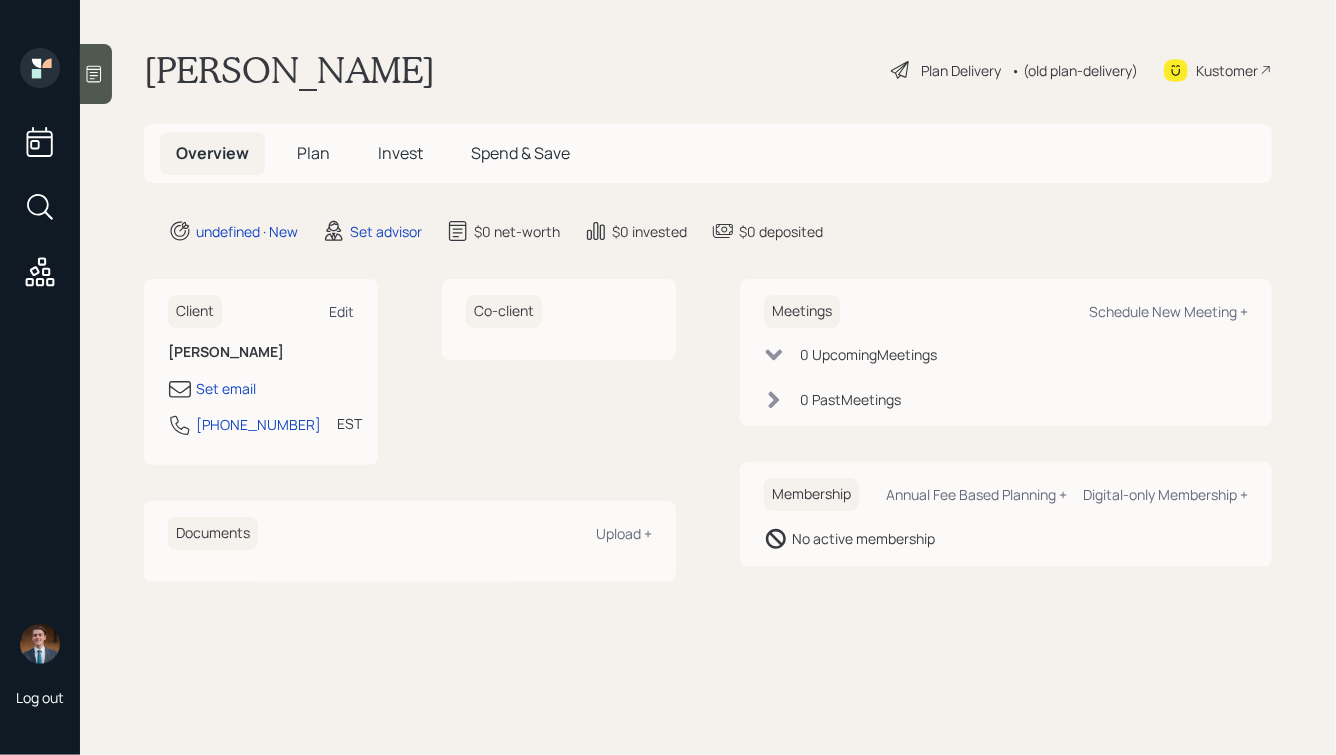 click on "Edit" at bounding box center [341, 311] 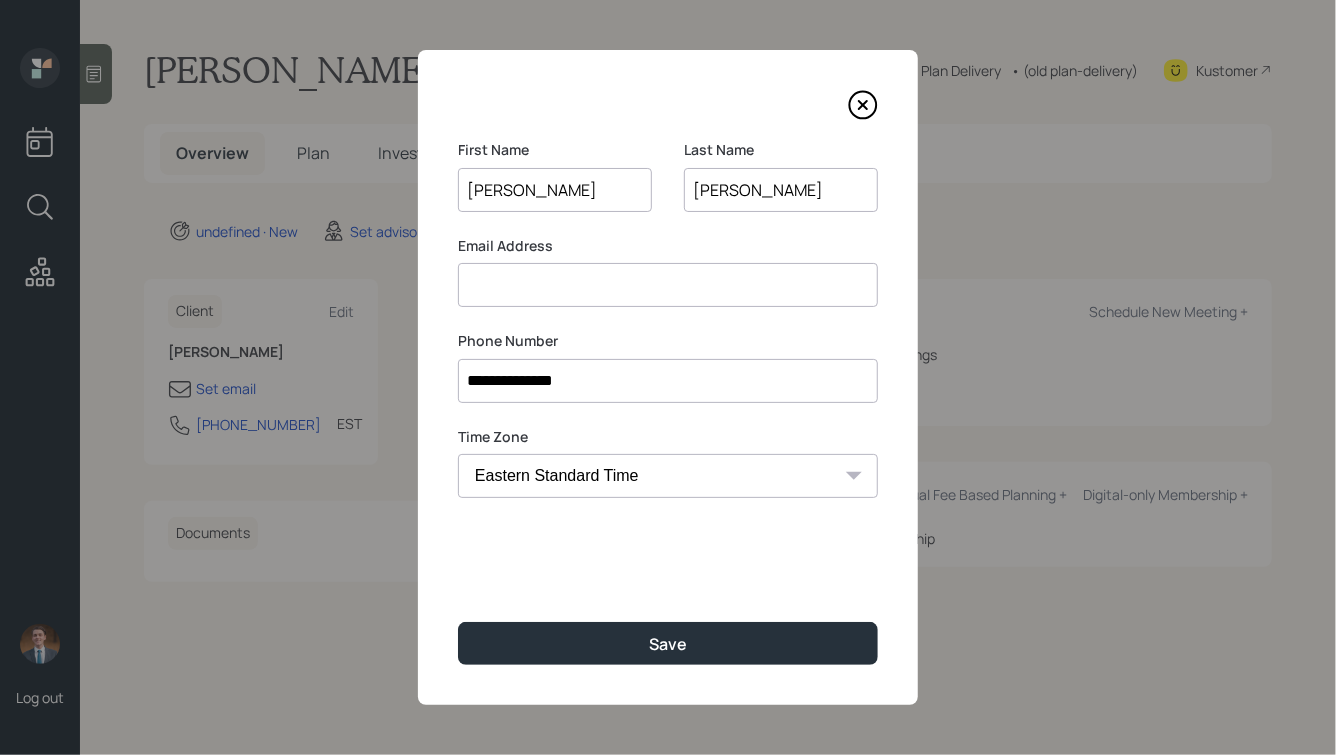 click at bounding box center (668, 285) 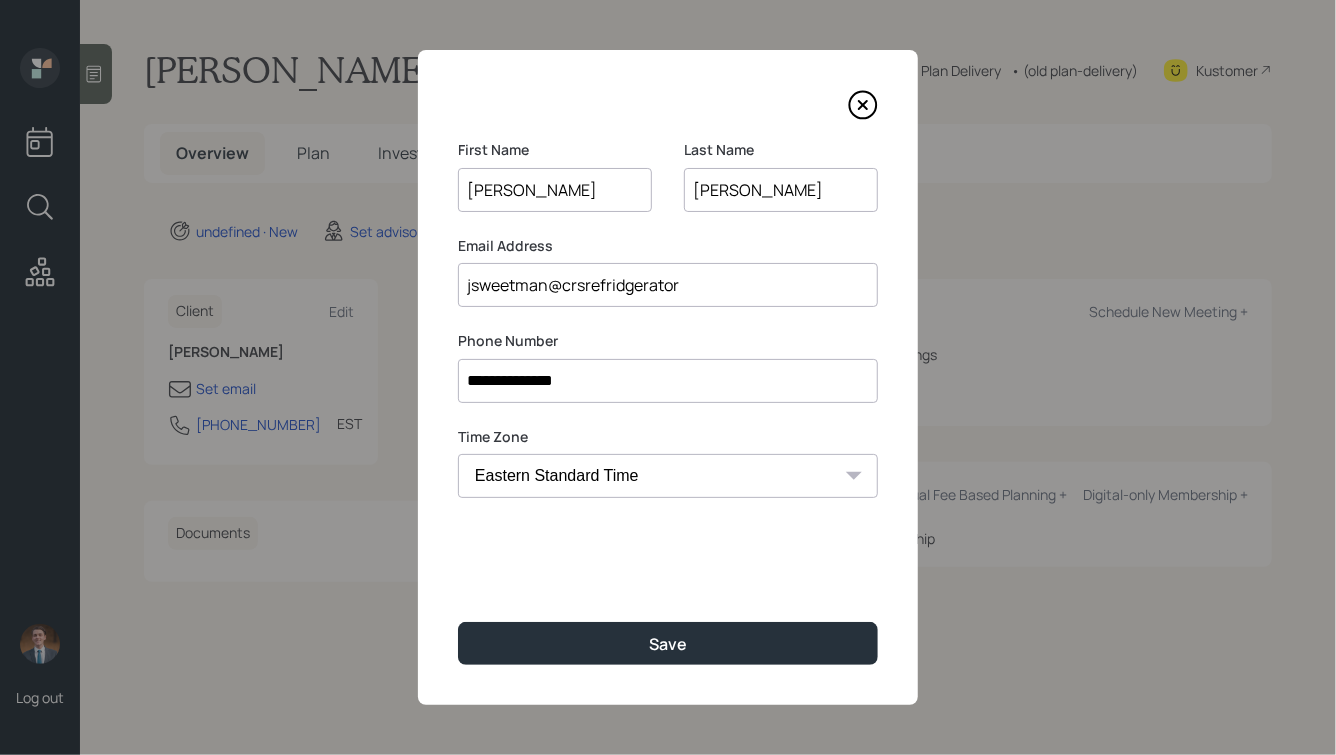 click on "jsweetman@crsrefridgerator" at bounding box center (668, 285) 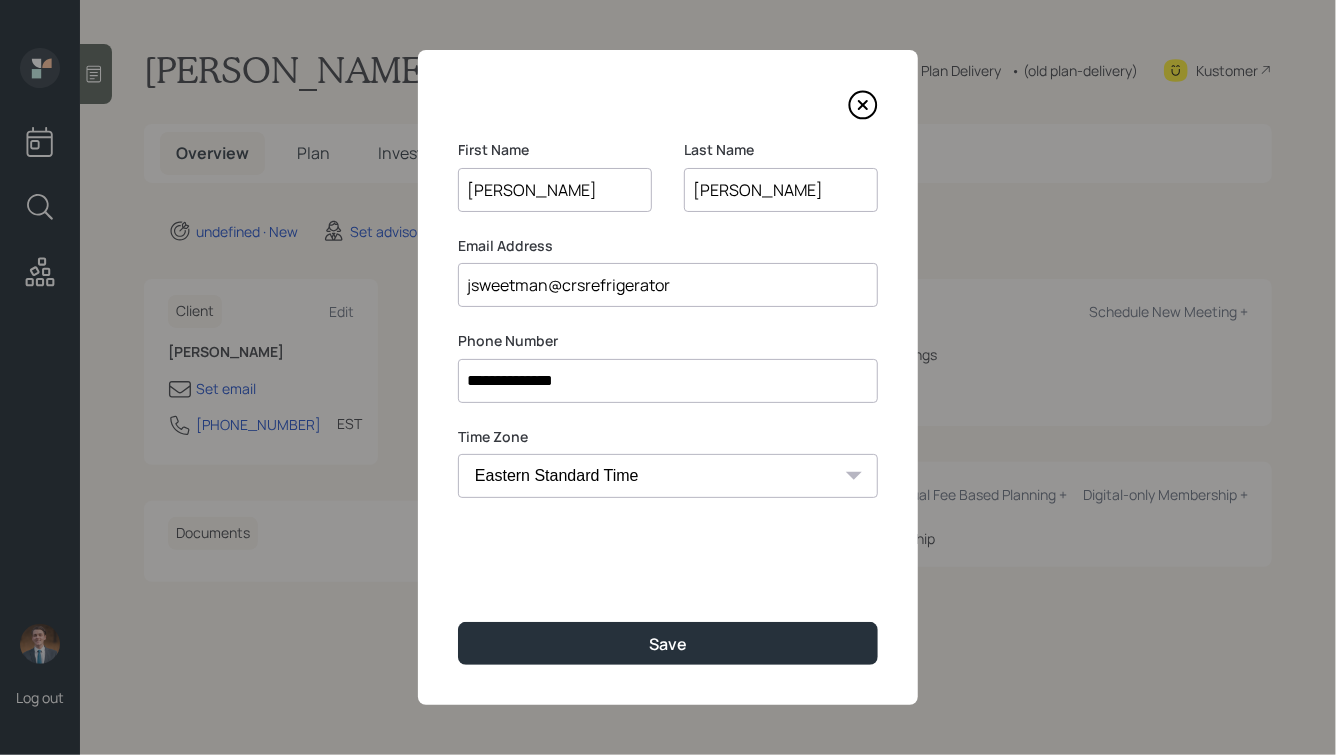 click on "jsweetman@crsrefrigerator" at bounding box center [668, 285] 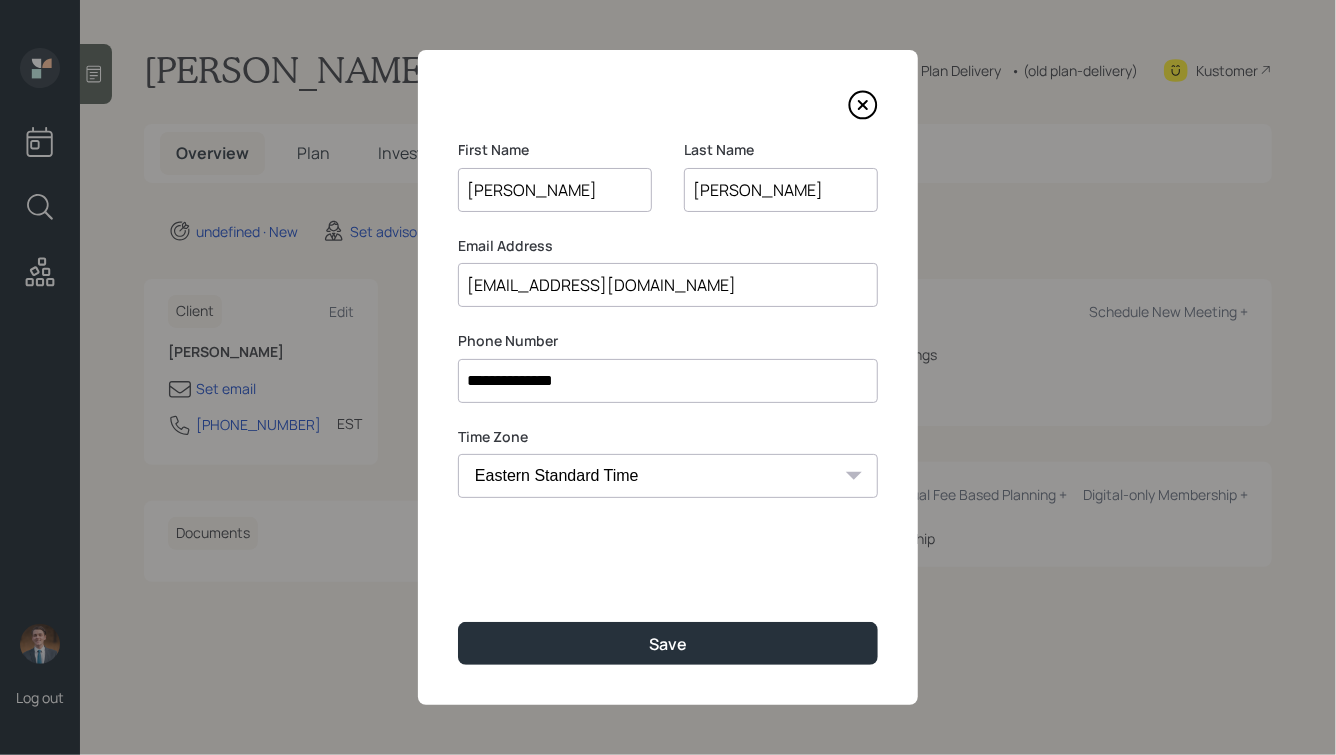 type on "jsweetman@crsrefrigerants.com" 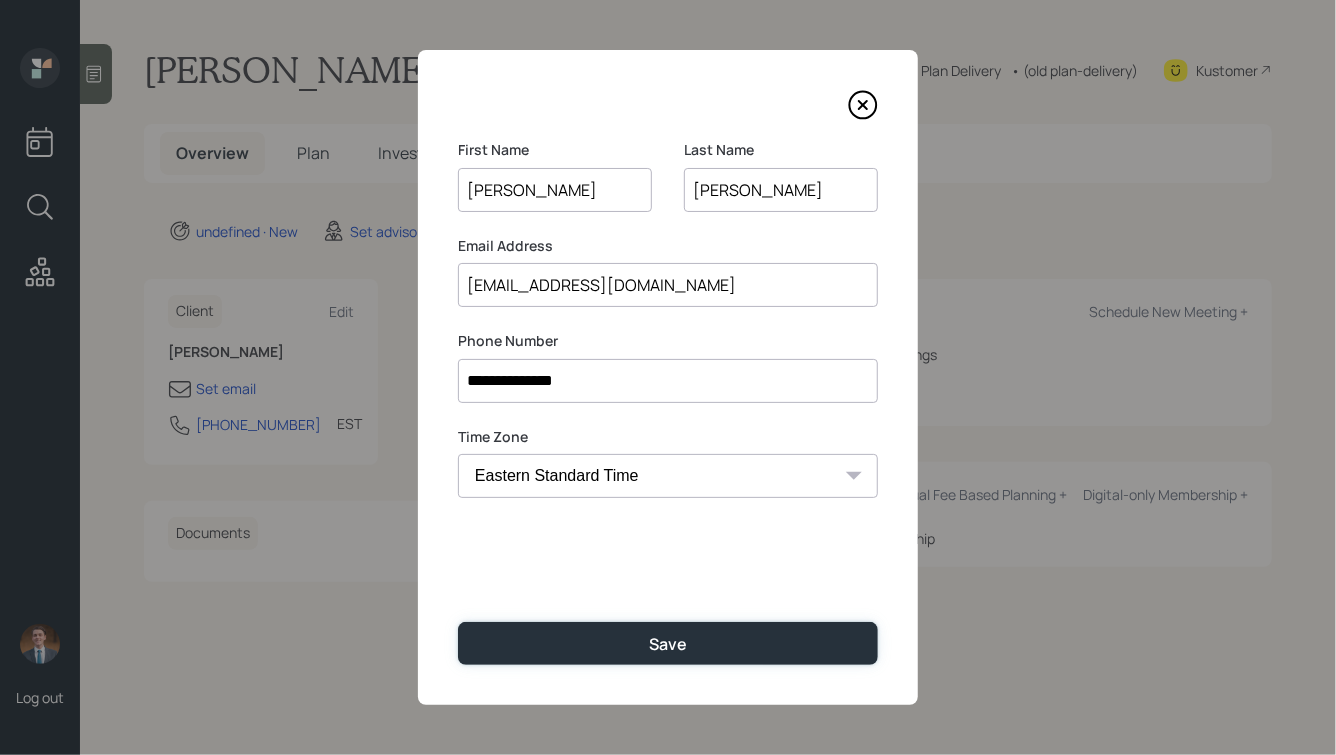 type 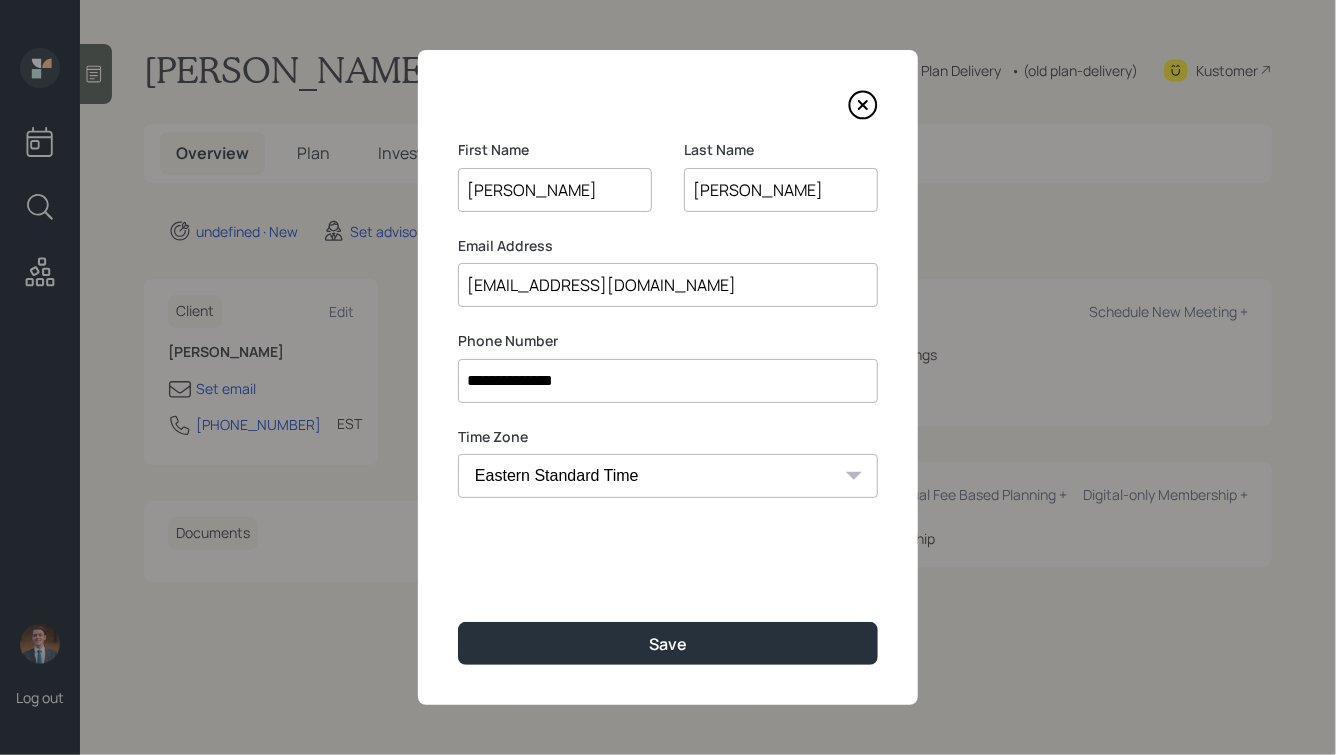 click on "**********" at bounding box center [668, 381] 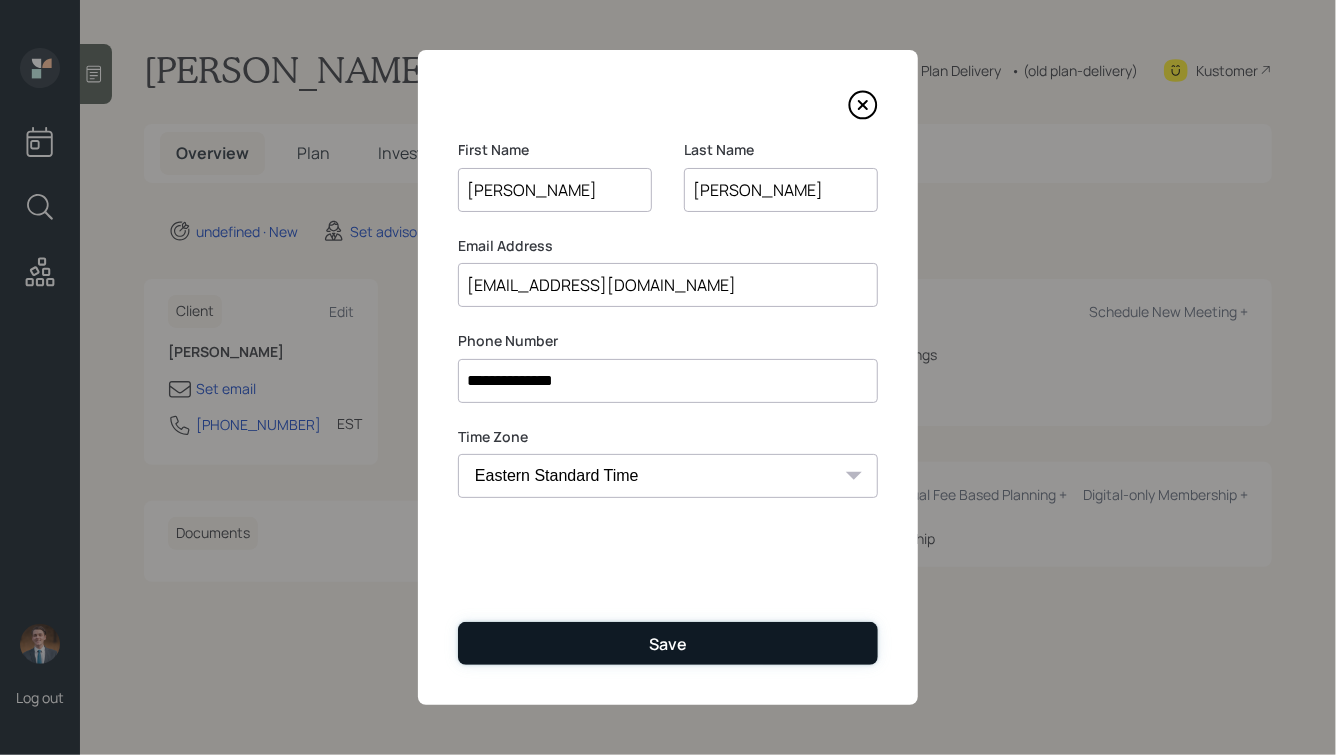 click on "Save" at bounding box center [668, 643] 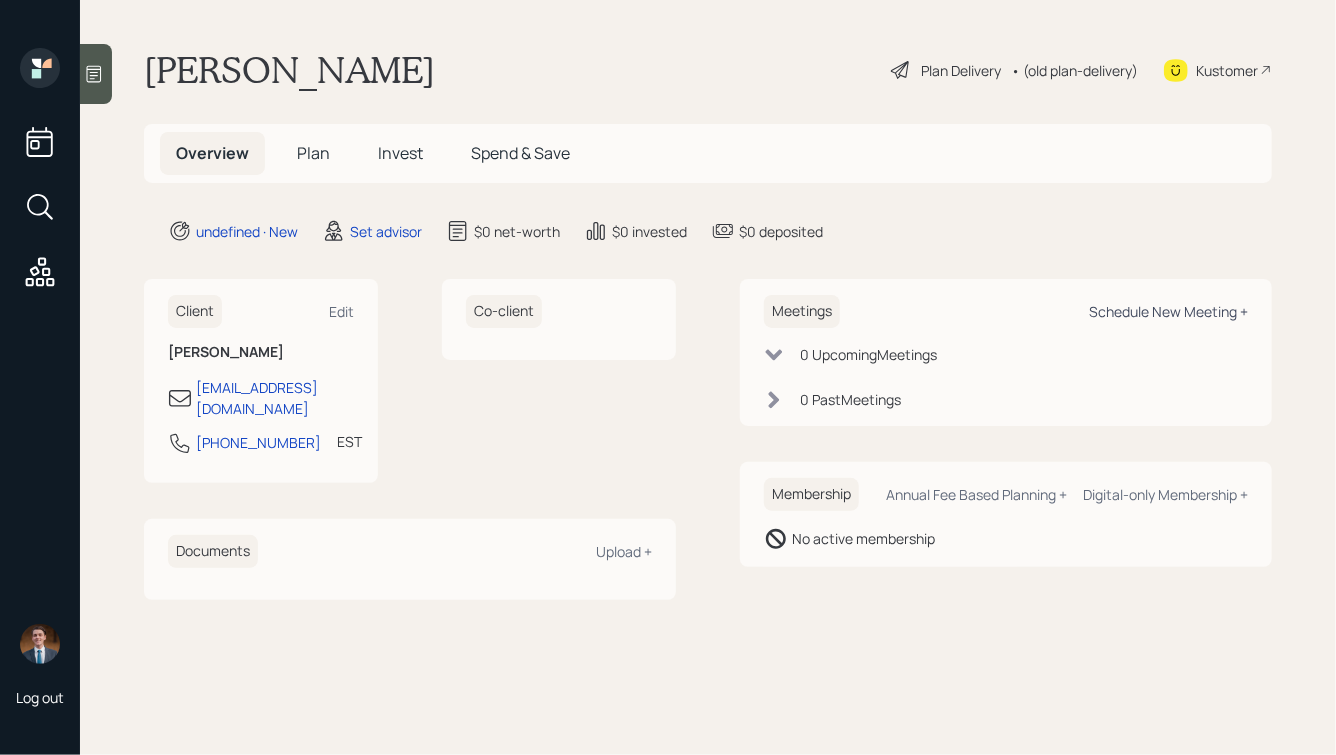 click on "Schedule New Meeting +" at bounding box center [1168, 311] 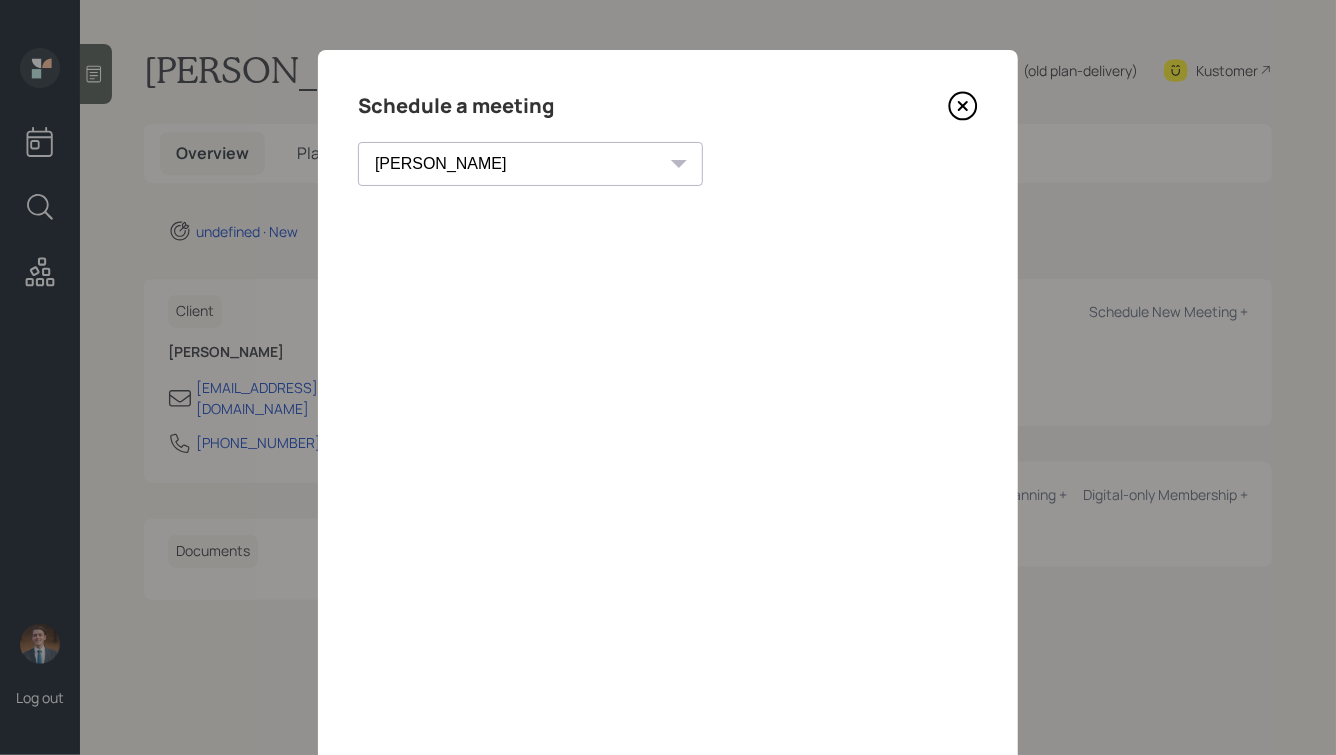 scroll, scrollTop: 144, scrollLeft: 0, axis: vertical 